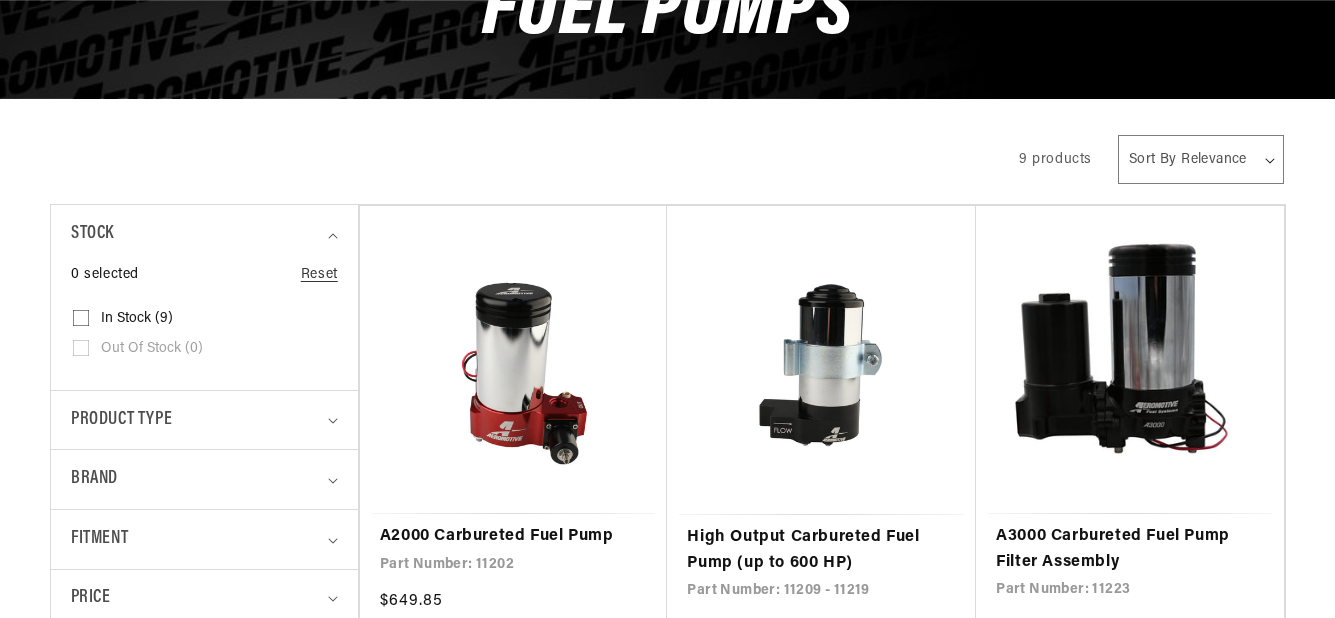 scroll, scrollTop: 499, scrollLeft: 0, axis: vertical 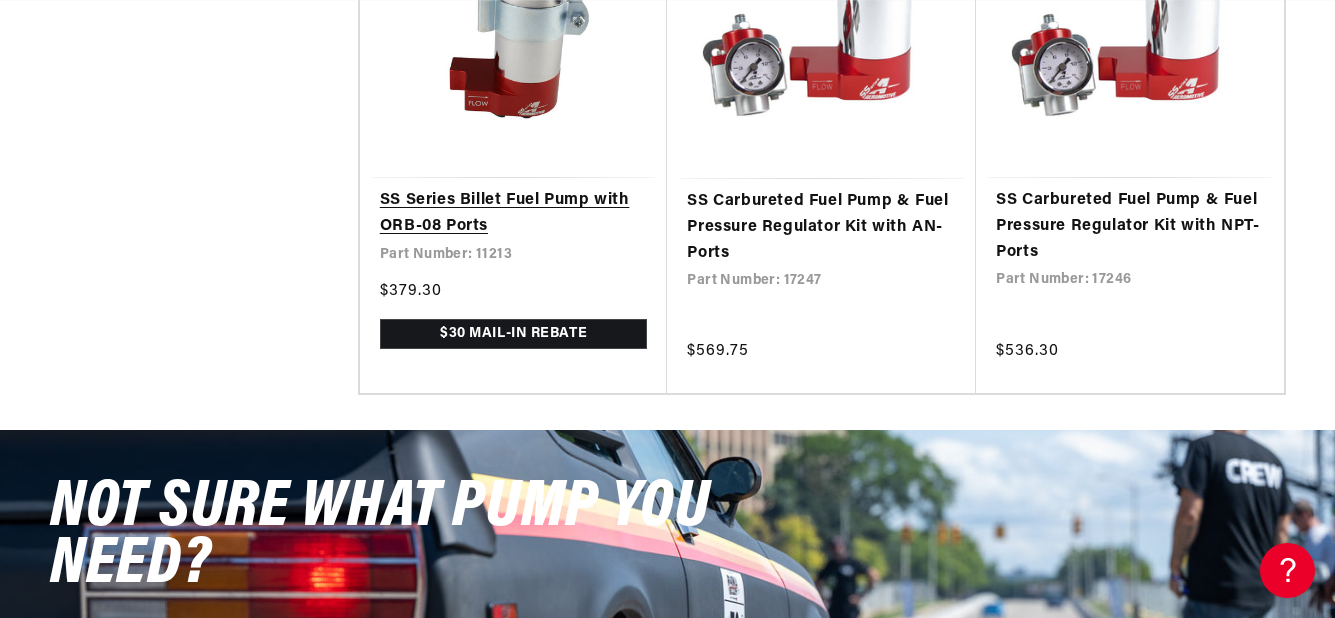 click on "SS Series Billet Fuel Pump with ORB-08 Ports" at bounding box center [514, 213] 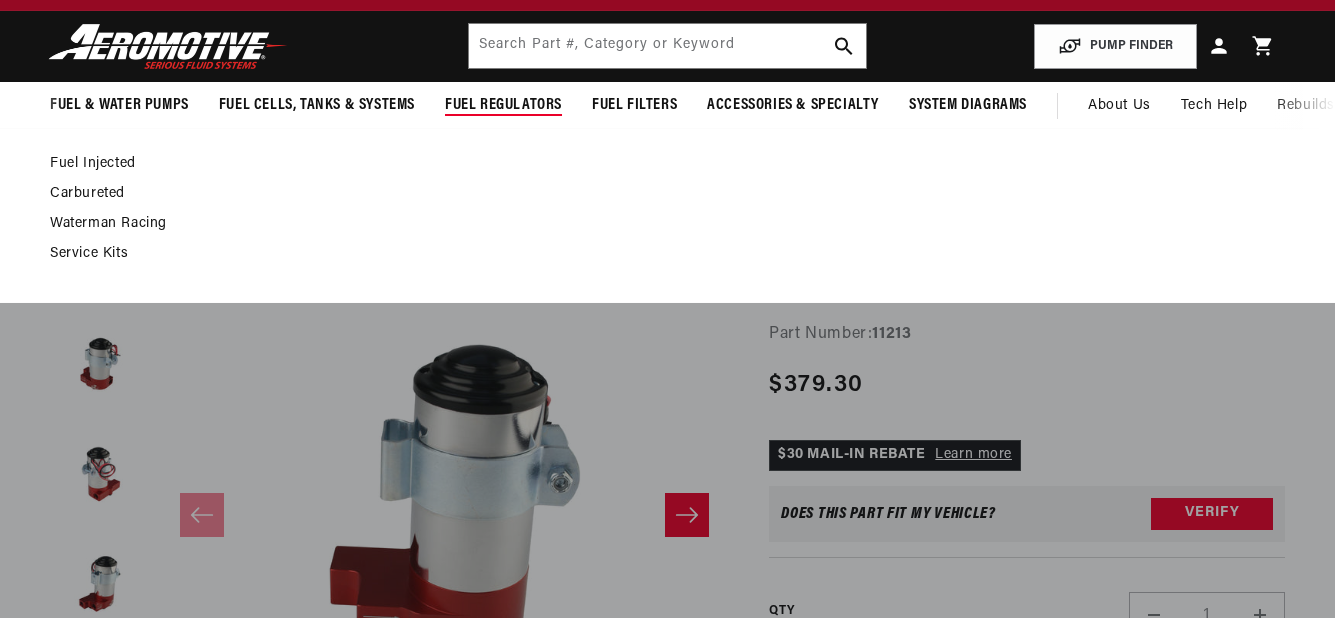 scroll, scrollTop: 200, scrollLeft: 0, axis: vertical 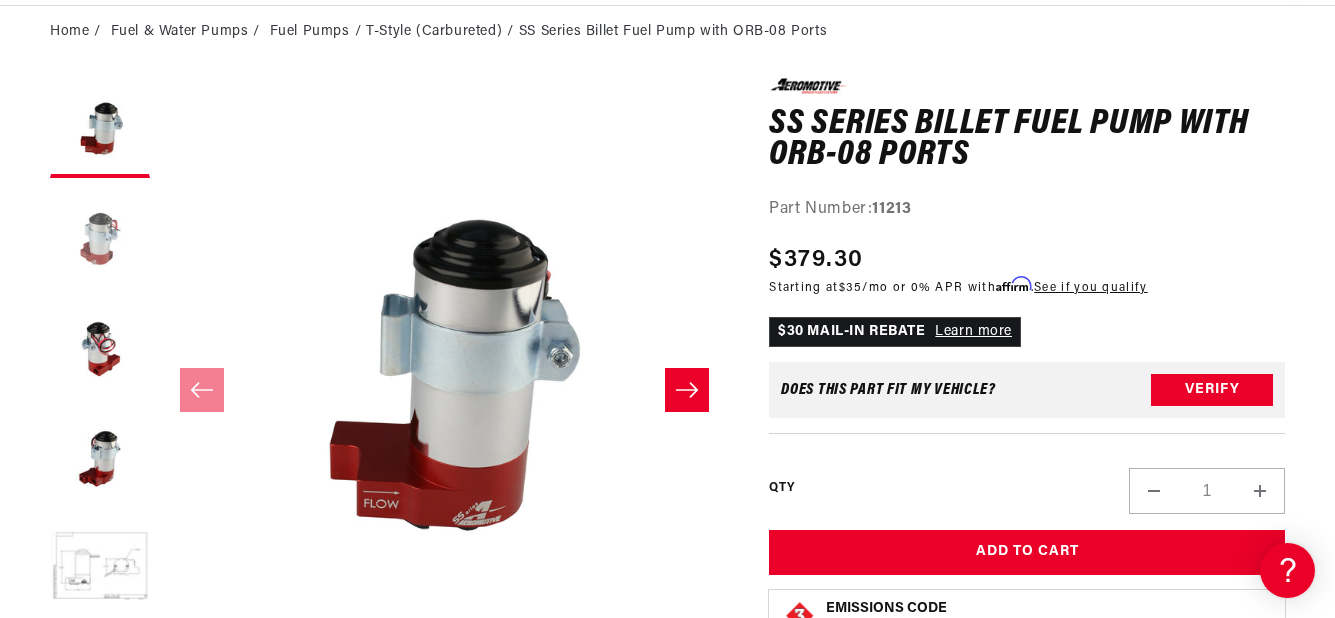 click at bounding box center [100, 238] 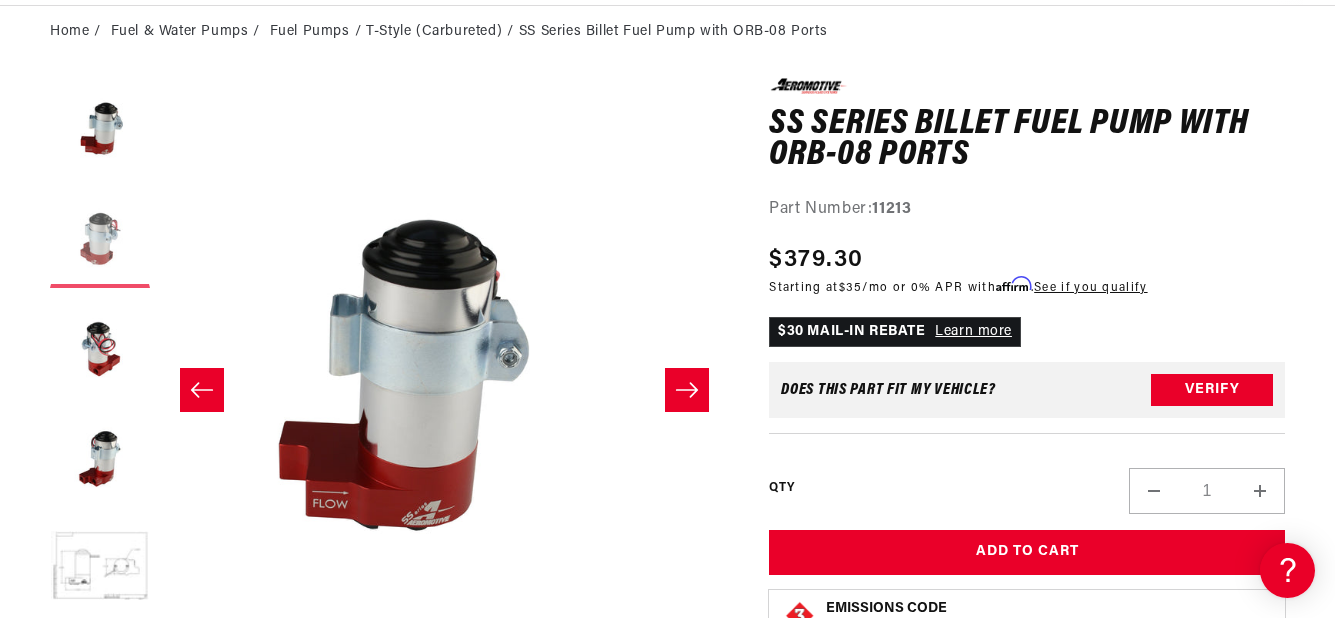 scroll, scrollTop: 0, scrollLeft: 791, axis: horizontal 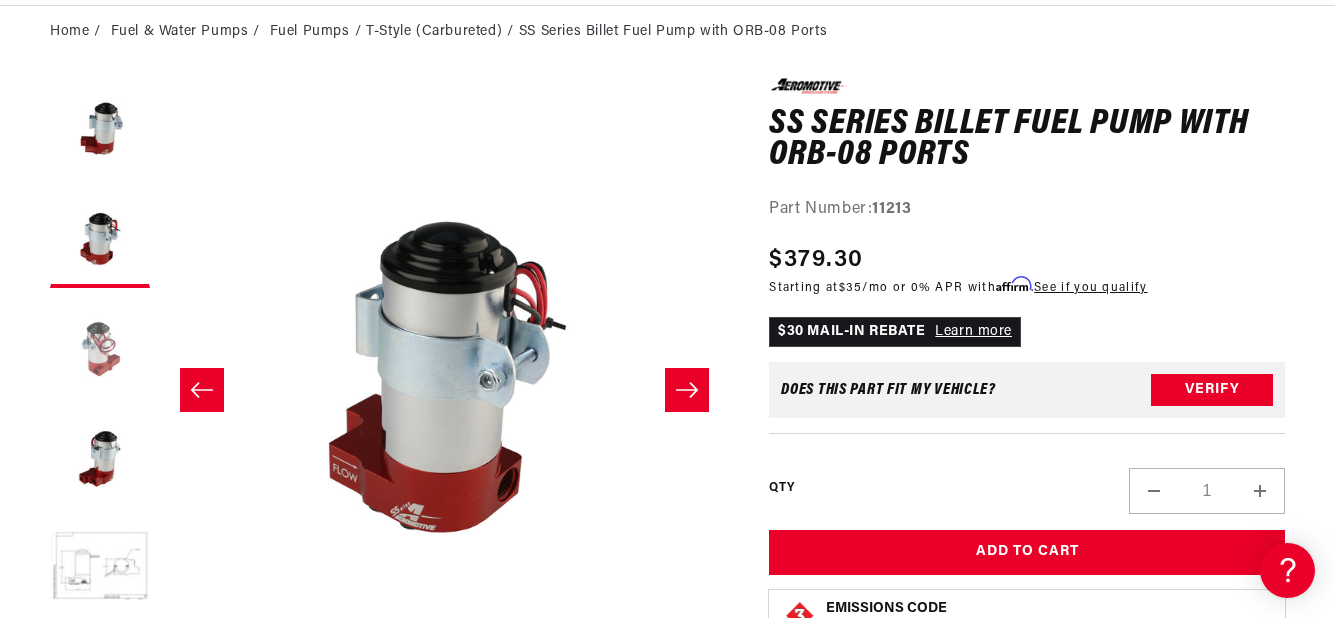 click at bounding box center (100, 348) 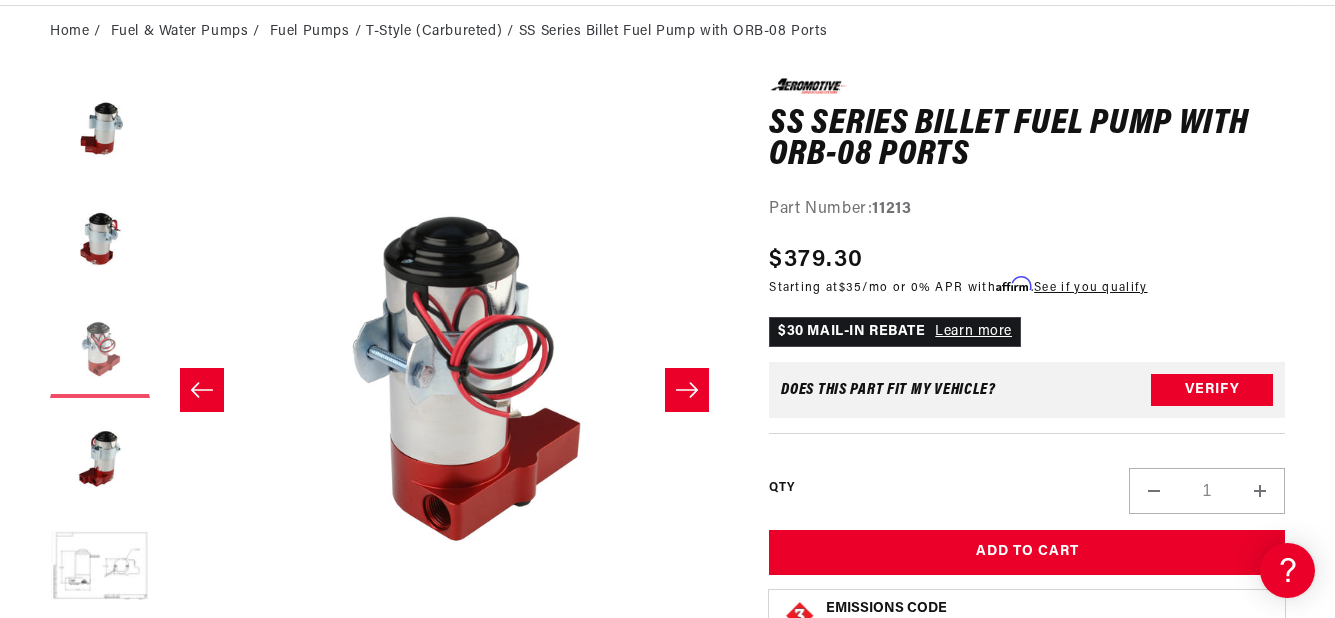 scroll, scrollTop: 0, scrollLeft: 1139, axis: horizontal 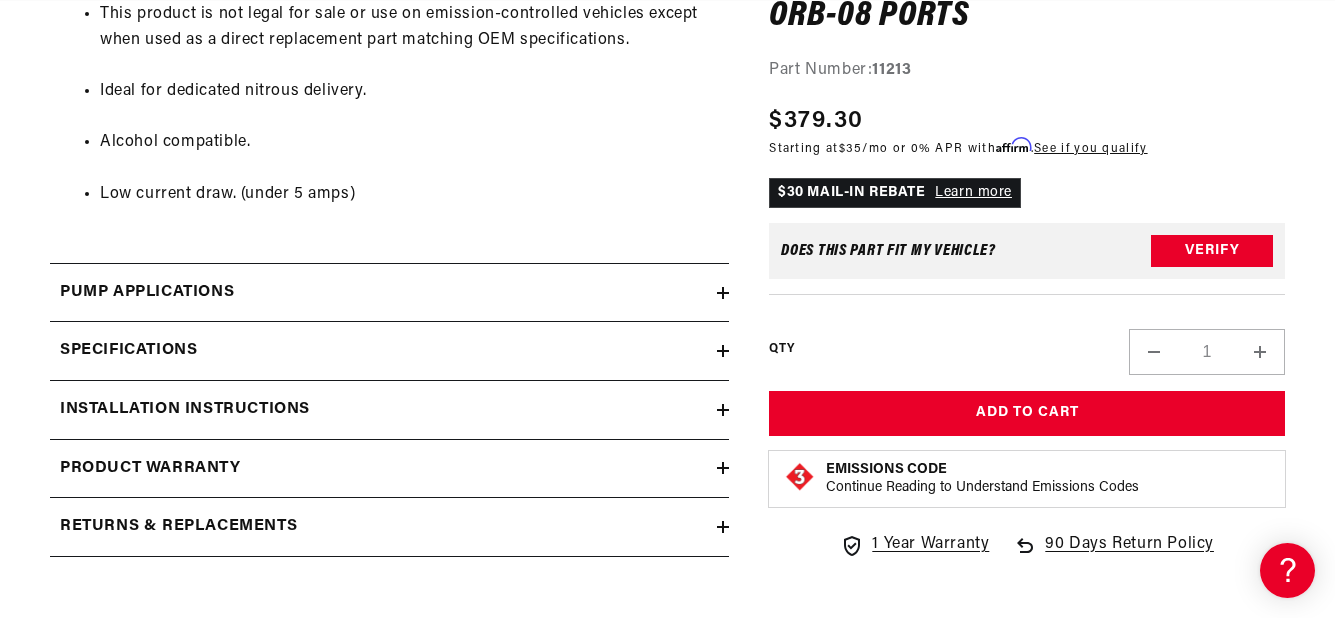 click on "Installation Instructions" at bounding box center (185, 410) 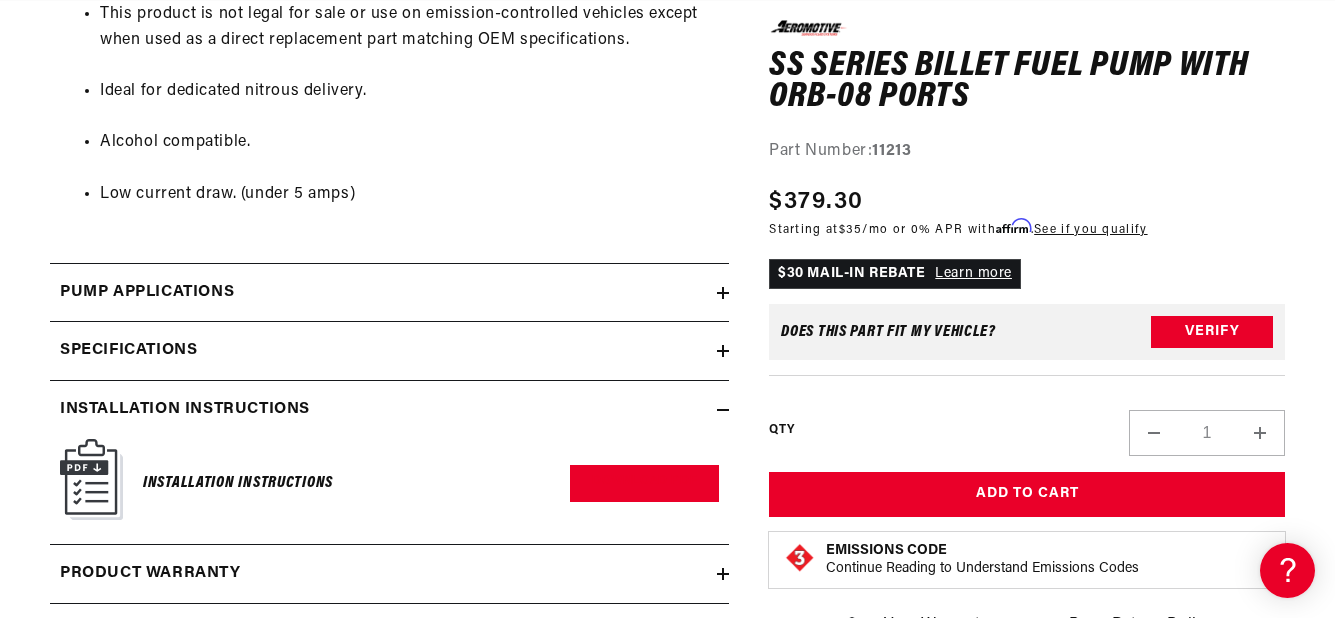 scroll, scrollTop: 0, scrollLeft: 0, axis: both 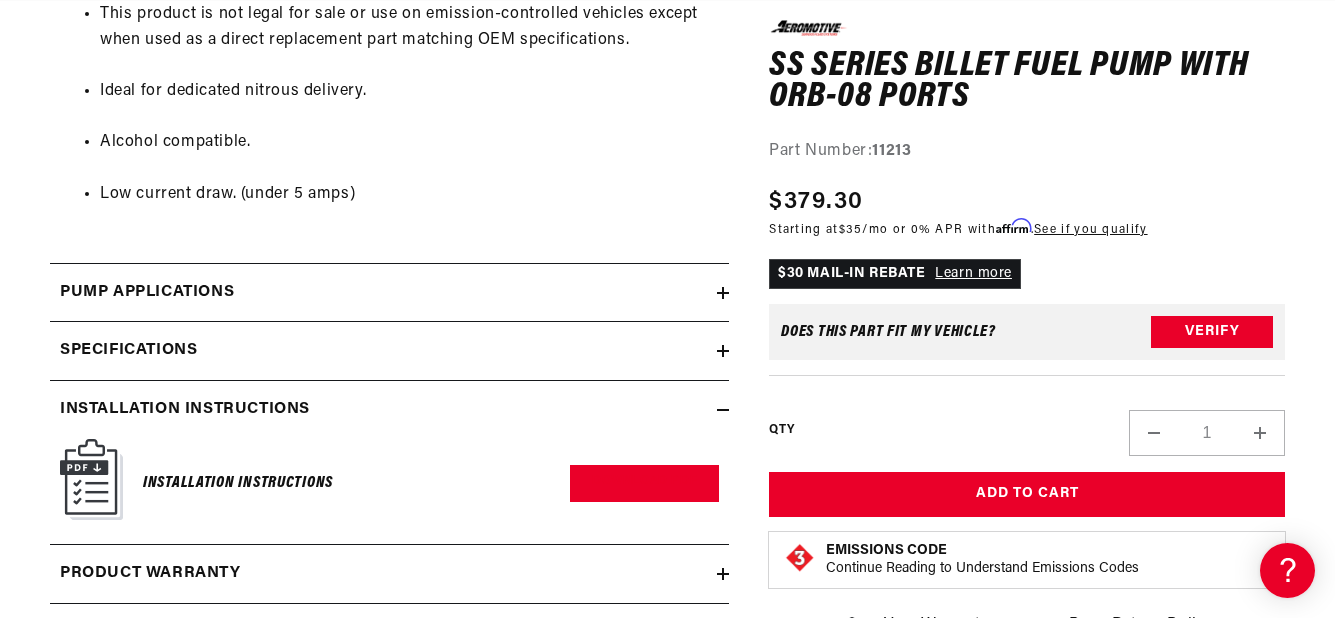 click 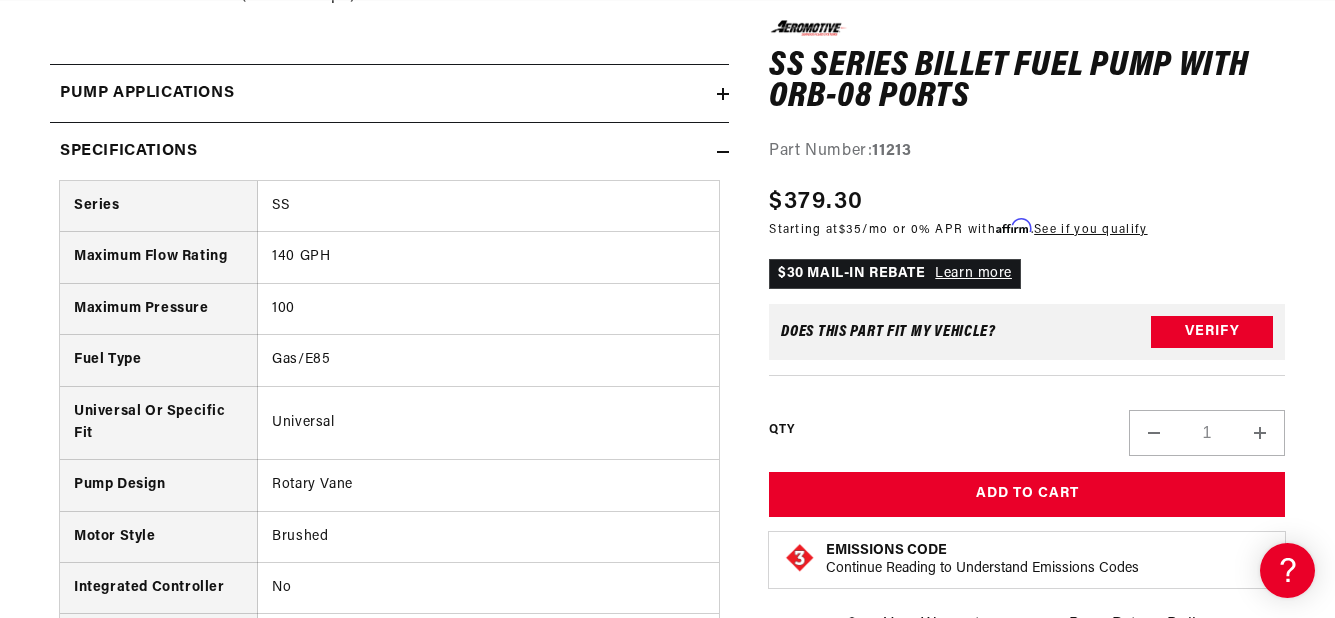 scroll, scrollTop: 1700, scrollLeft: 0, axis: vertical 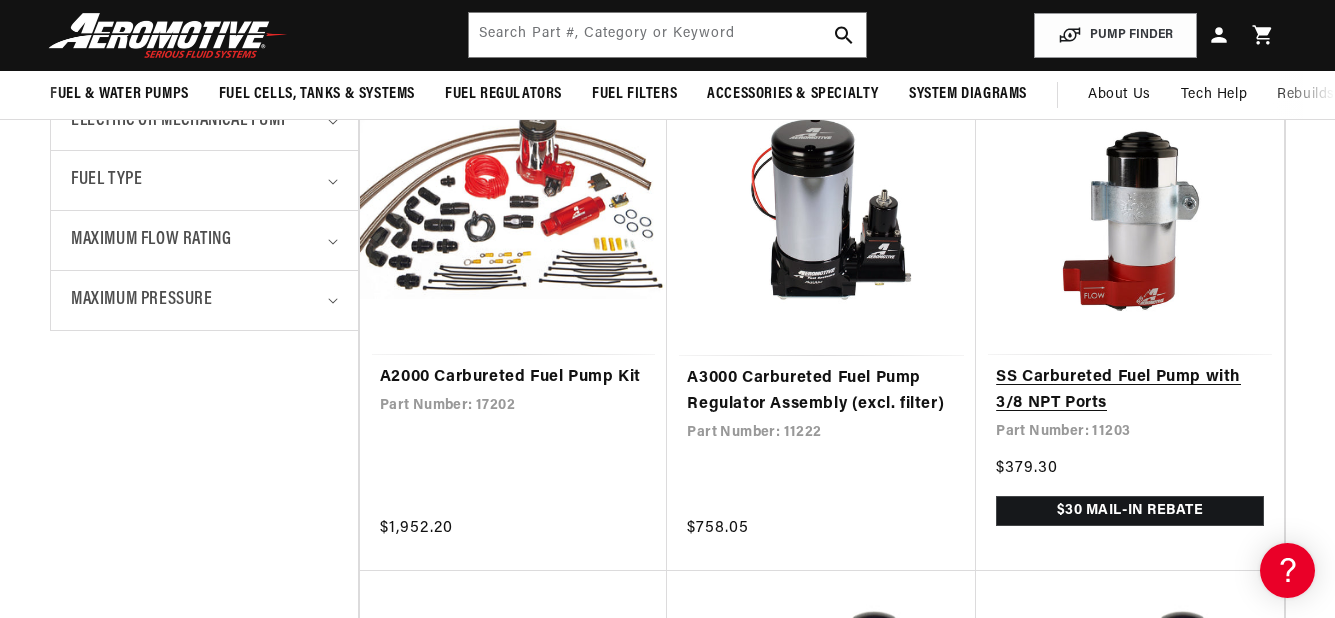 click on "SS Carbureted Fuel Pump with 3/8 NPT Ports" at bounding box center [1130, 390] 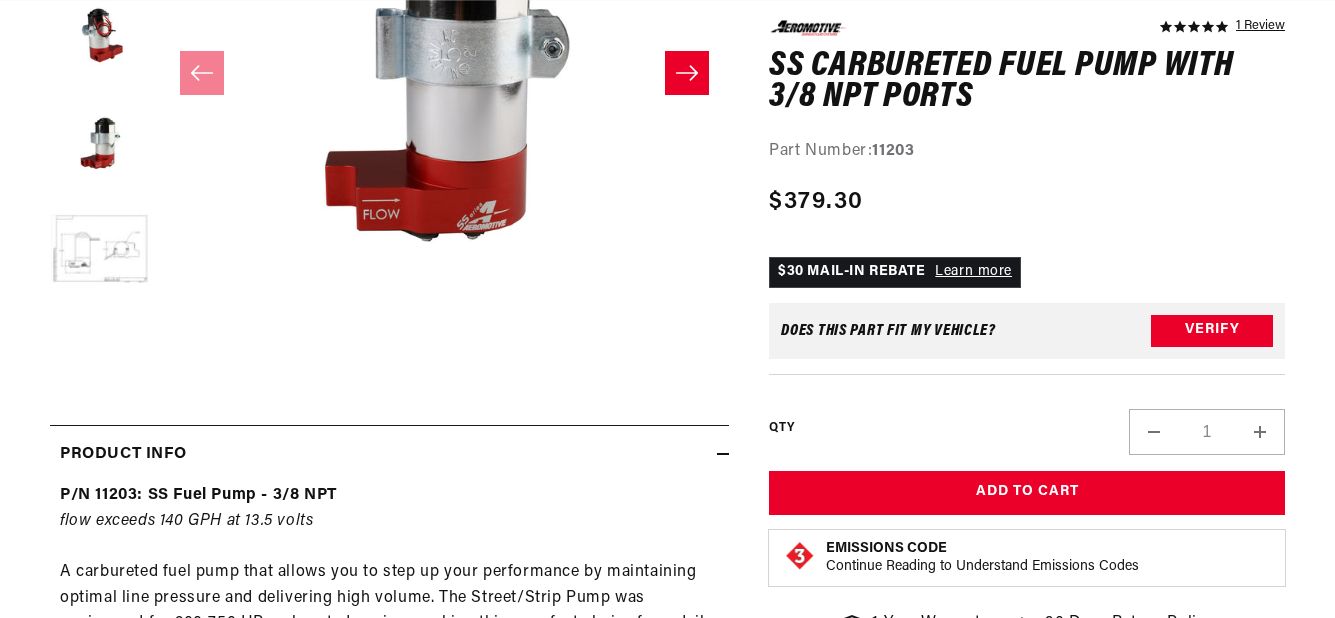 scroll, scrollTop: 600, scrollLeft: 0, axis: vertical 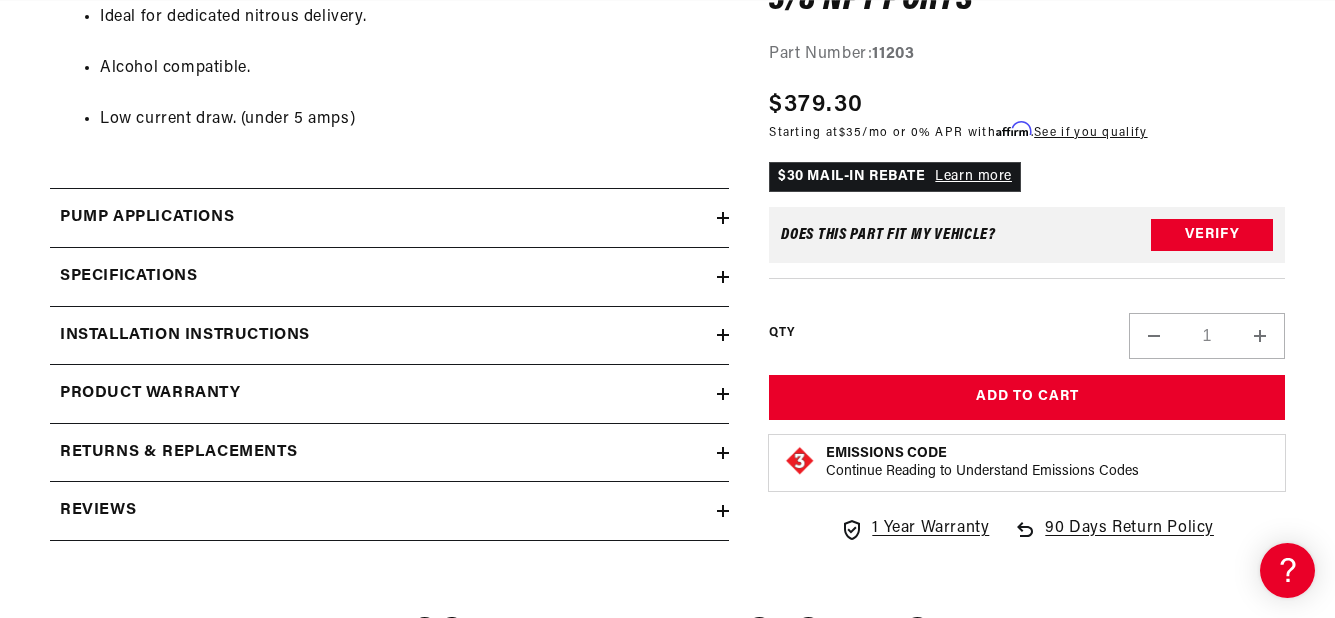 click 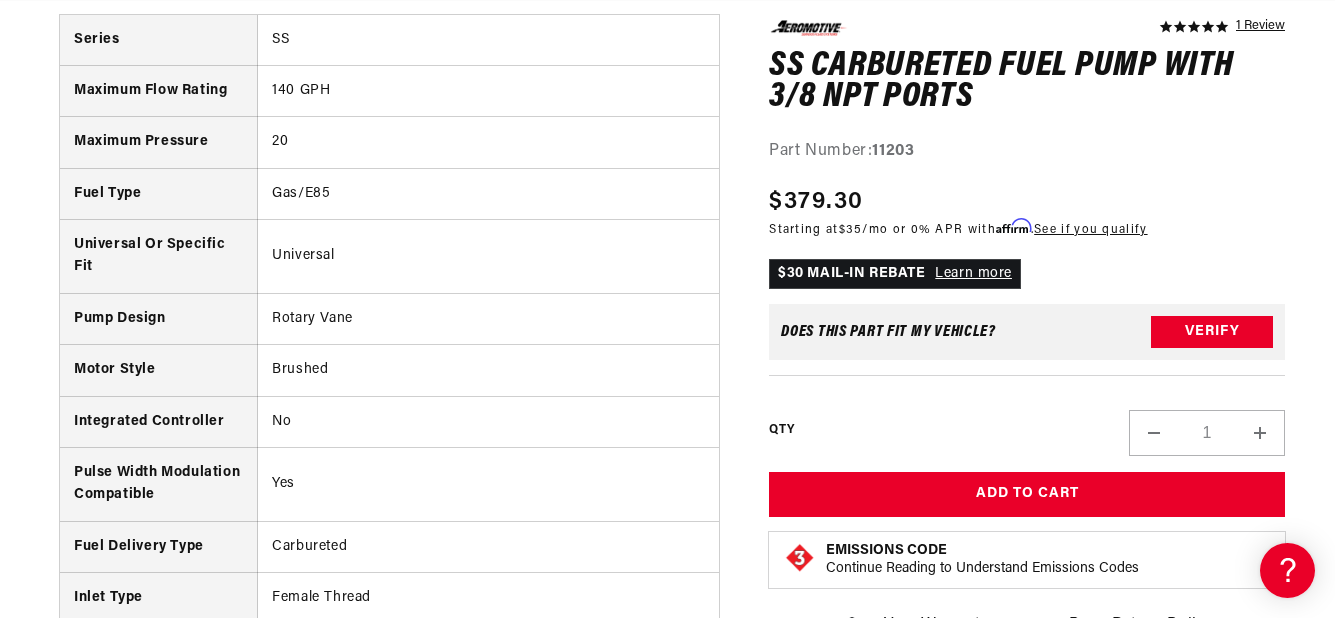 scroll, scrollTop: 1900, scrollLeft: 0, axis: vertical 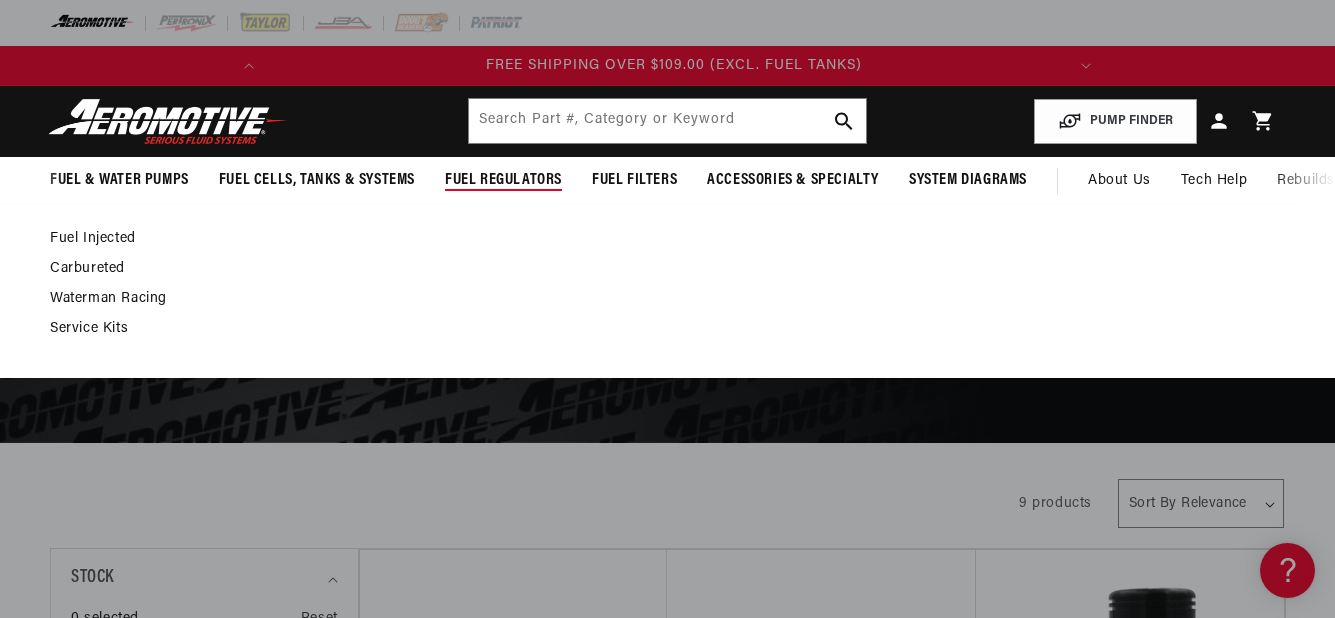 click on "Fuel Regulators" at bounding box center (503, 180) 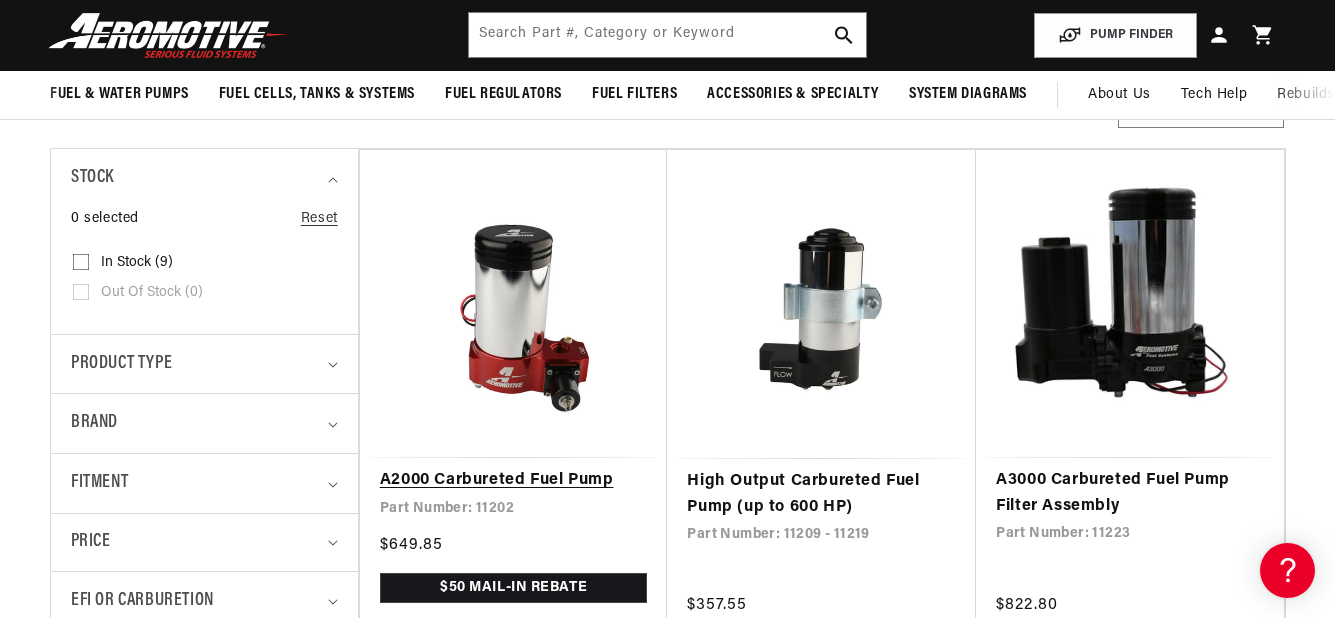 scroll, scrollTop: 300, scrollLeft: 0, axis: vertical 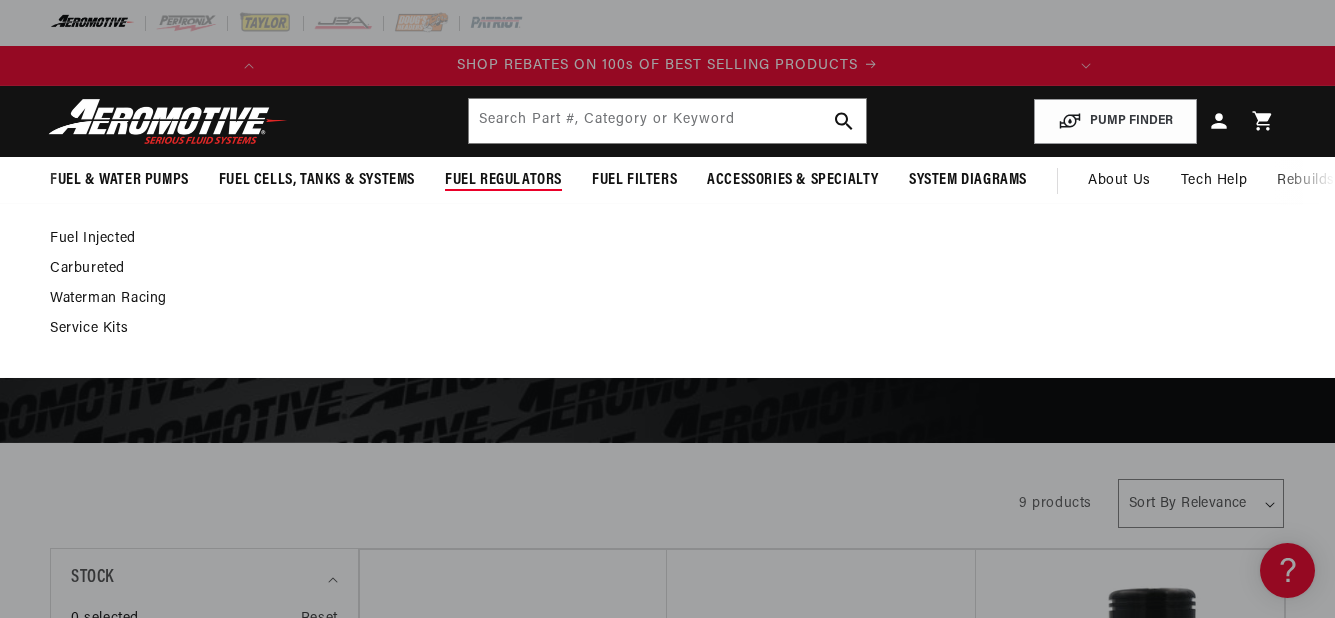 click on "Fuel Regulators" at bounding box center [503, 180] 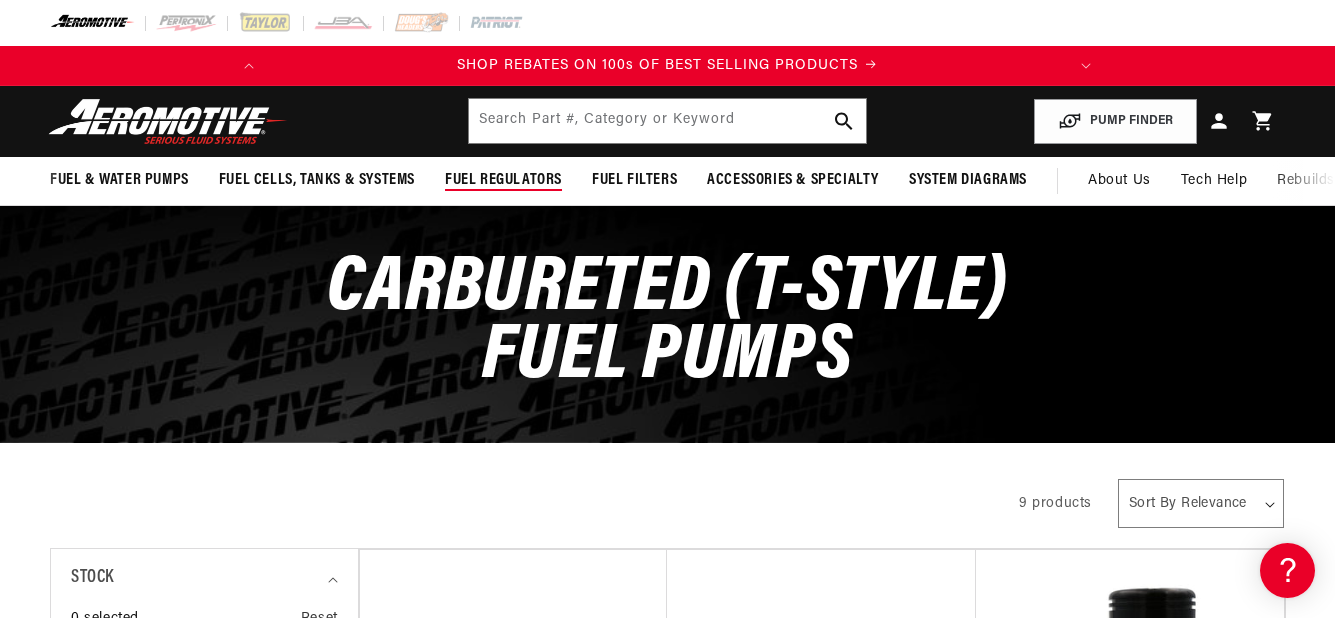 click on "Fuel Regulators" at bounding box center (503, 180) 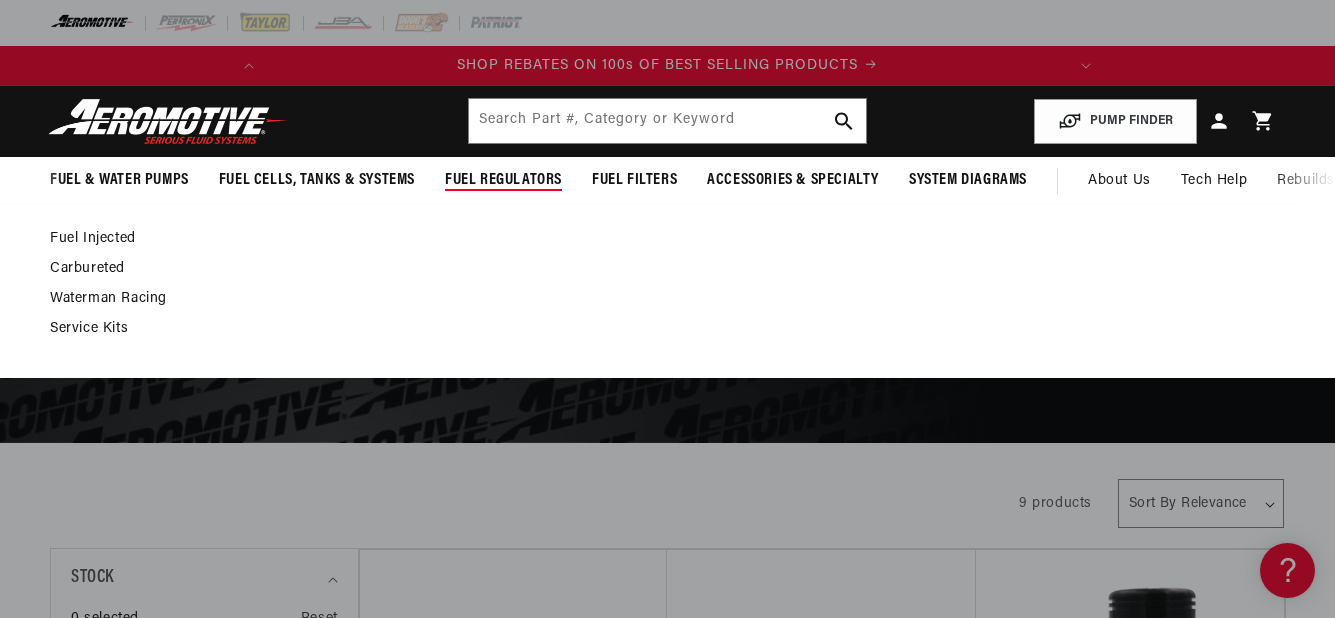 click on "Carbureted" at bounding box center (657, 269) 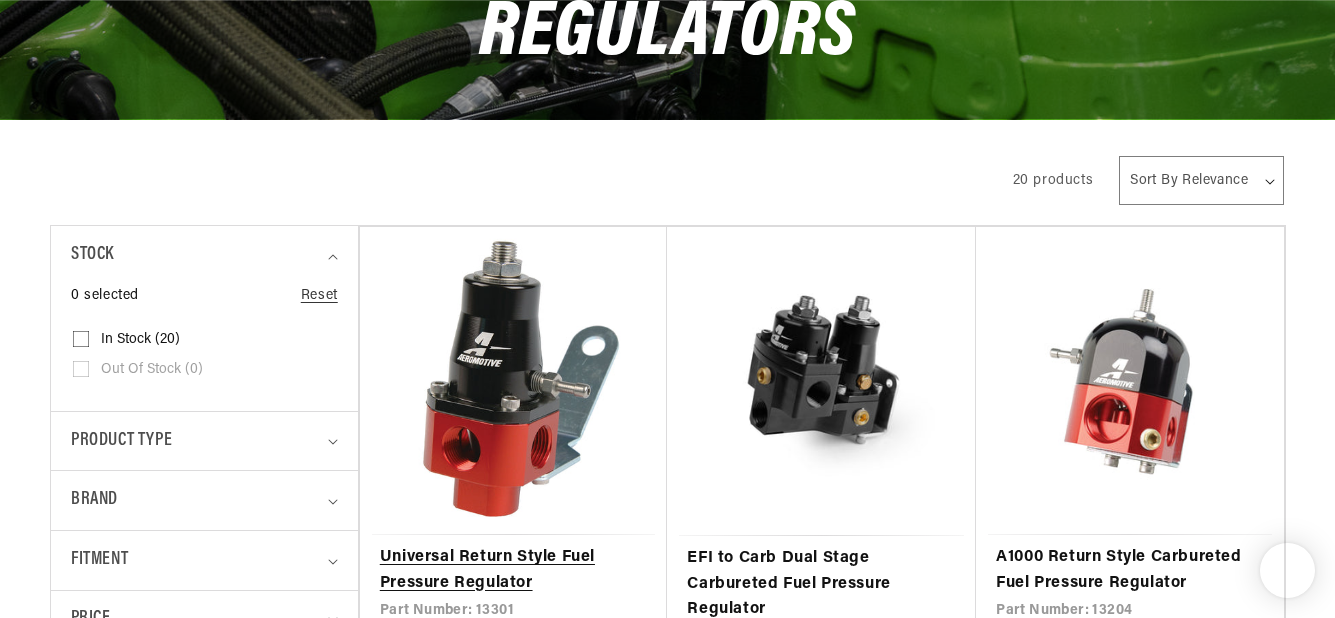 scroll, scrollTop: 400, scrollLeft: 0, axis: vertical 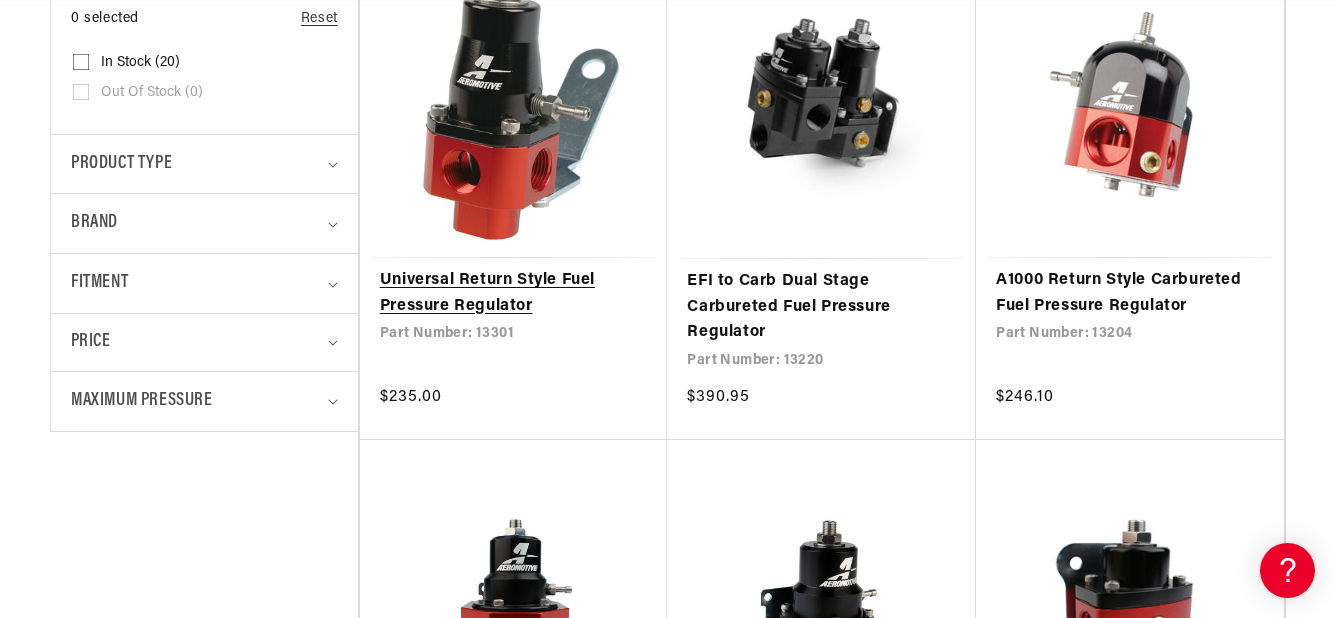 click on "Universal Return Style Fuel Pressure Regulator" at bounding box center (514, 293) 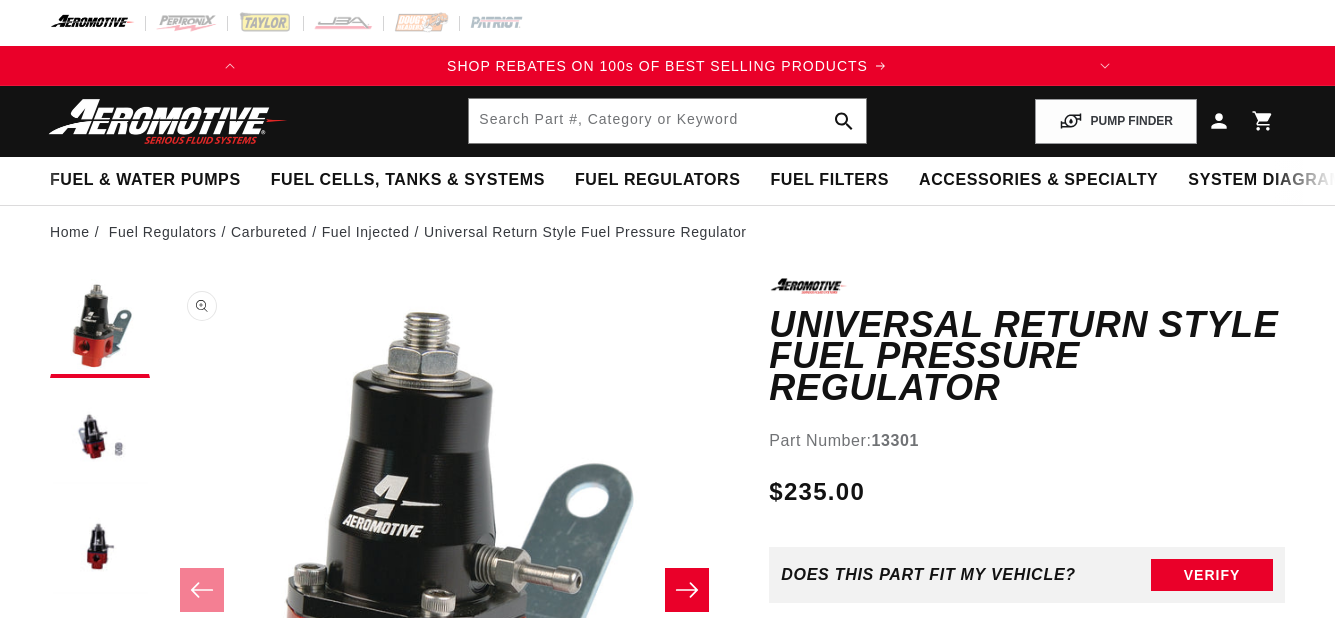 scroll, scrollTop: 0, scrollLeft: 0, axis: both 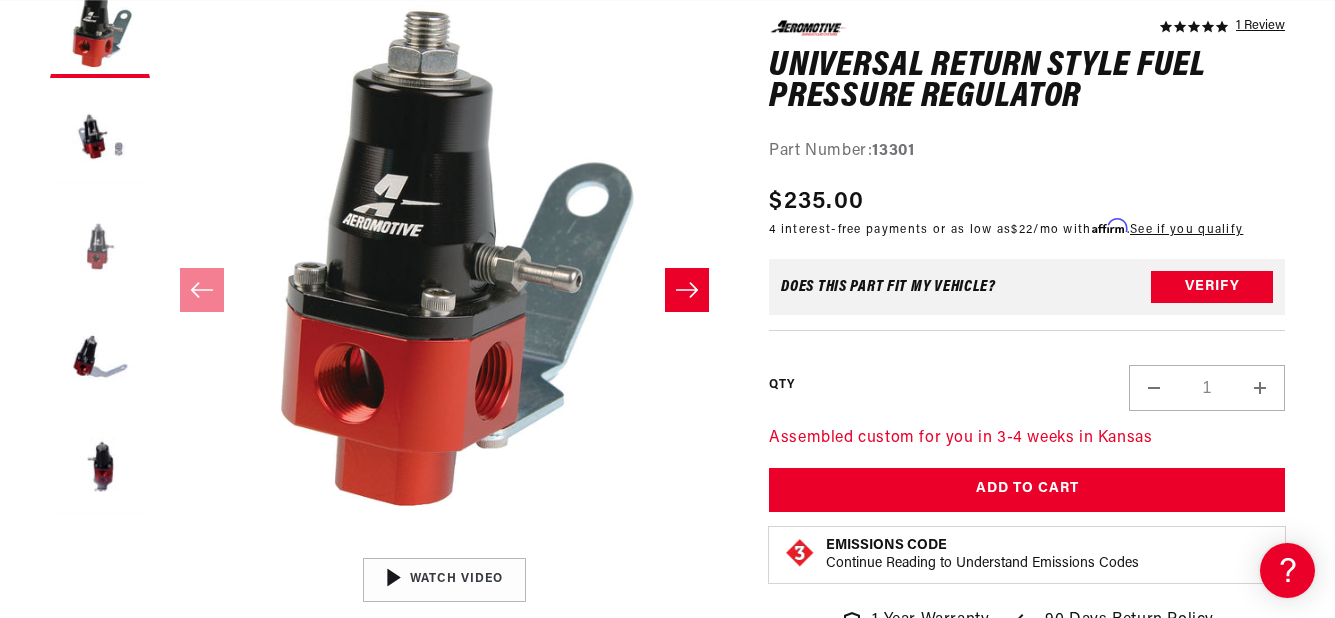 click at bounding box center [100, 248] 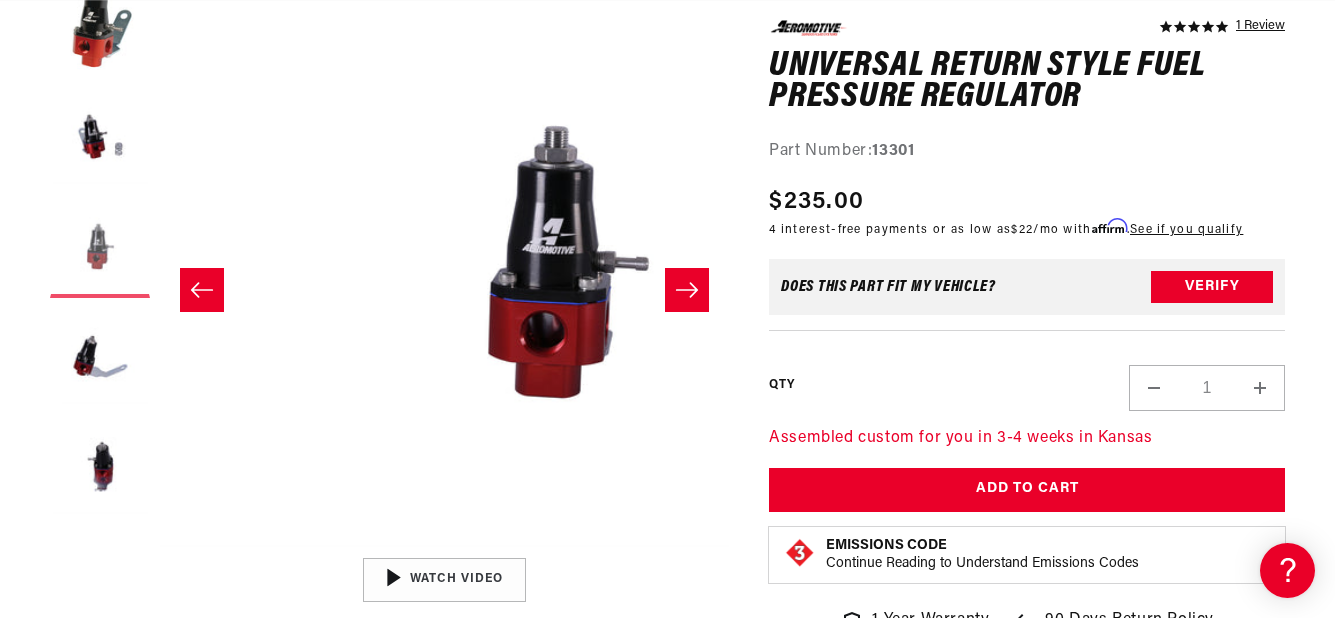 scroll, scrollTop: 1, scrollLeft: 1139, axis: both 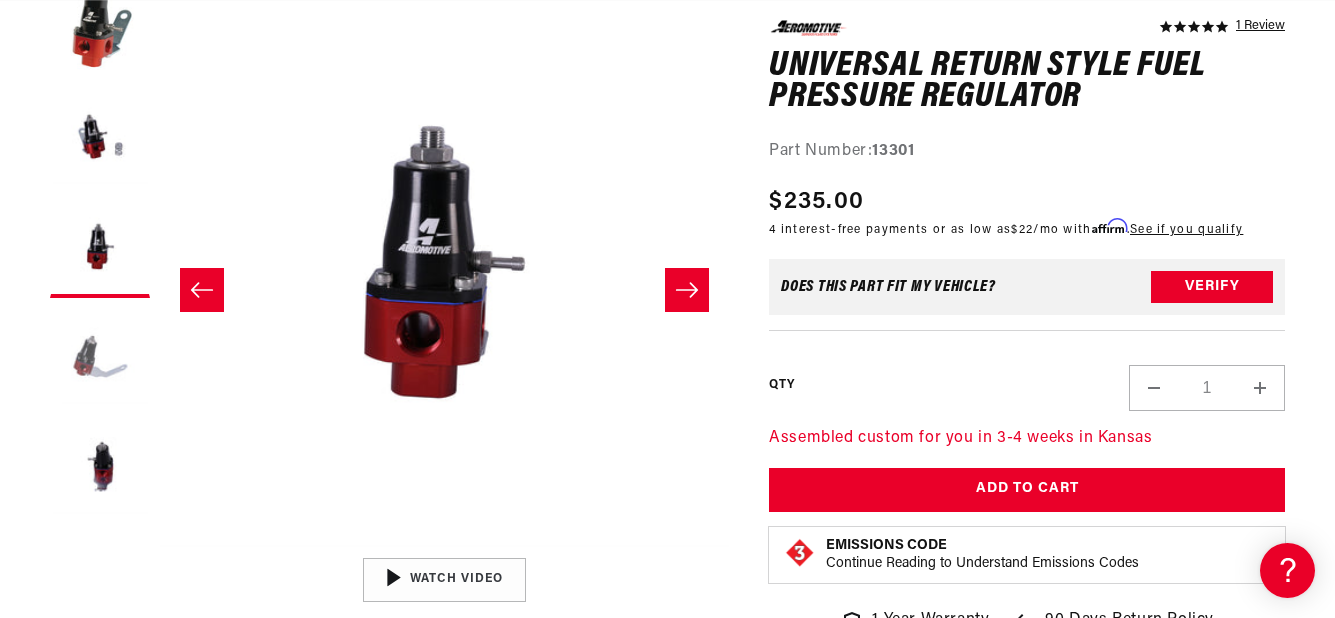 click at bounding box center (100, 358) 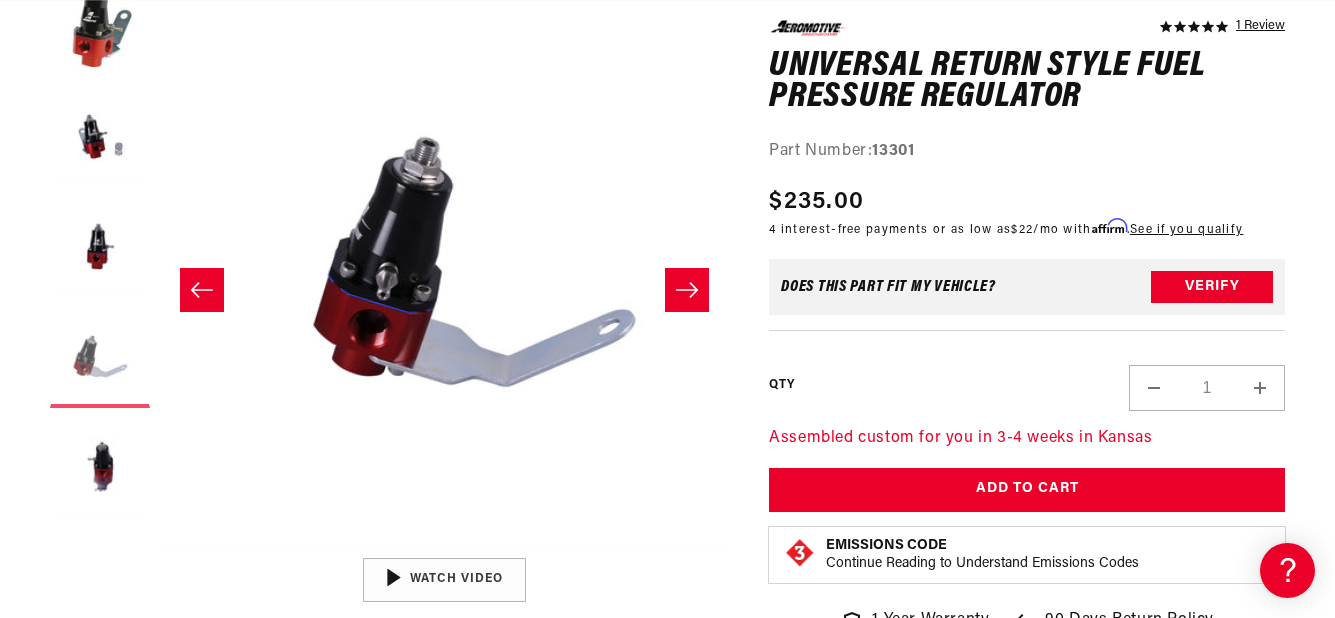 scroll, scrollTop: 1, scrollLeft: 1708, axis: both 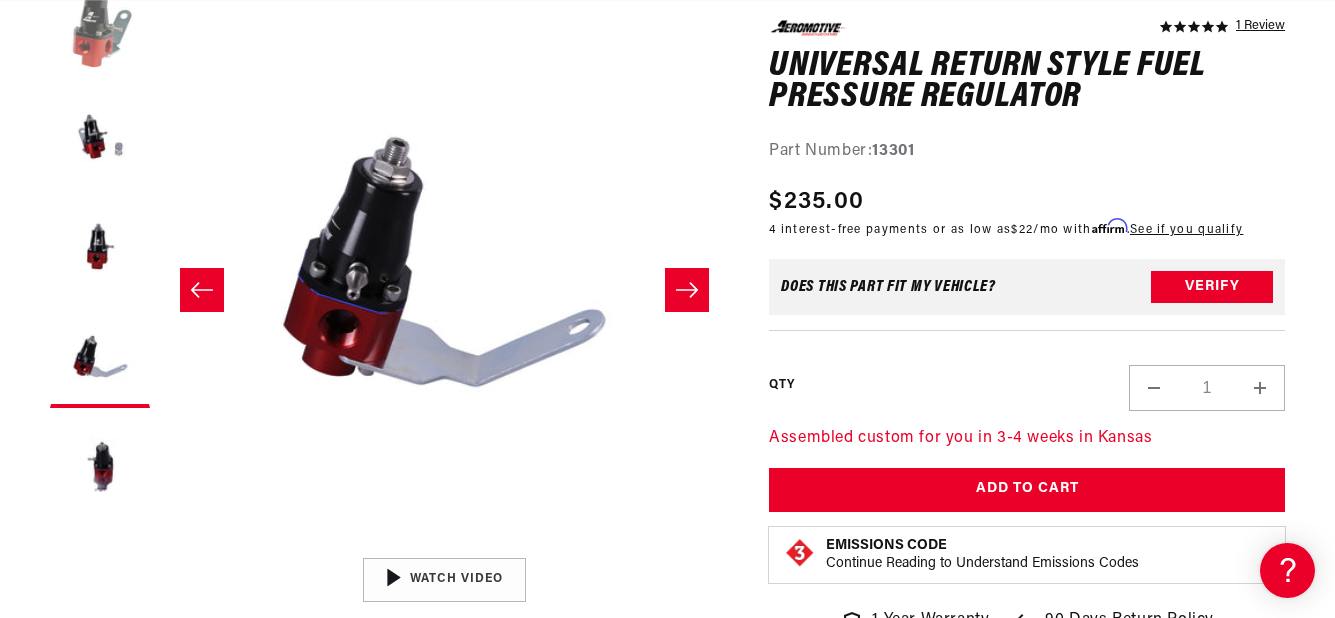 click at bounding box center (100, 28) 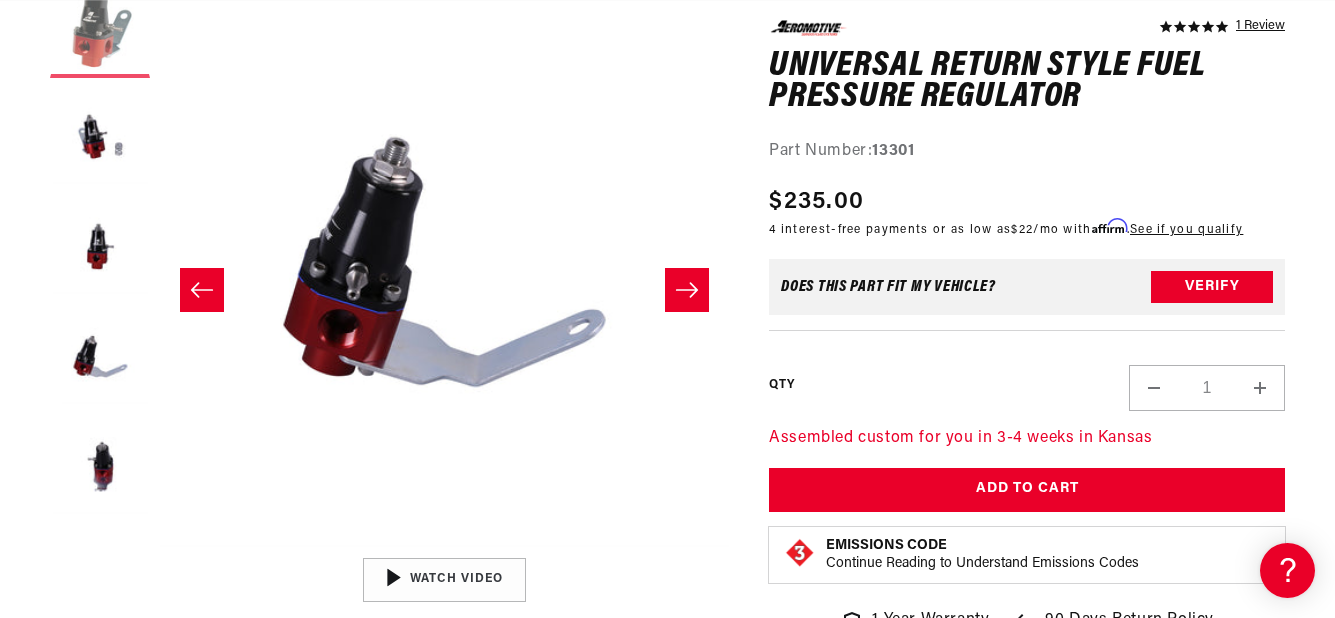 scroll, scrollTop: 279, scrollLeft: 0, axis: vertical 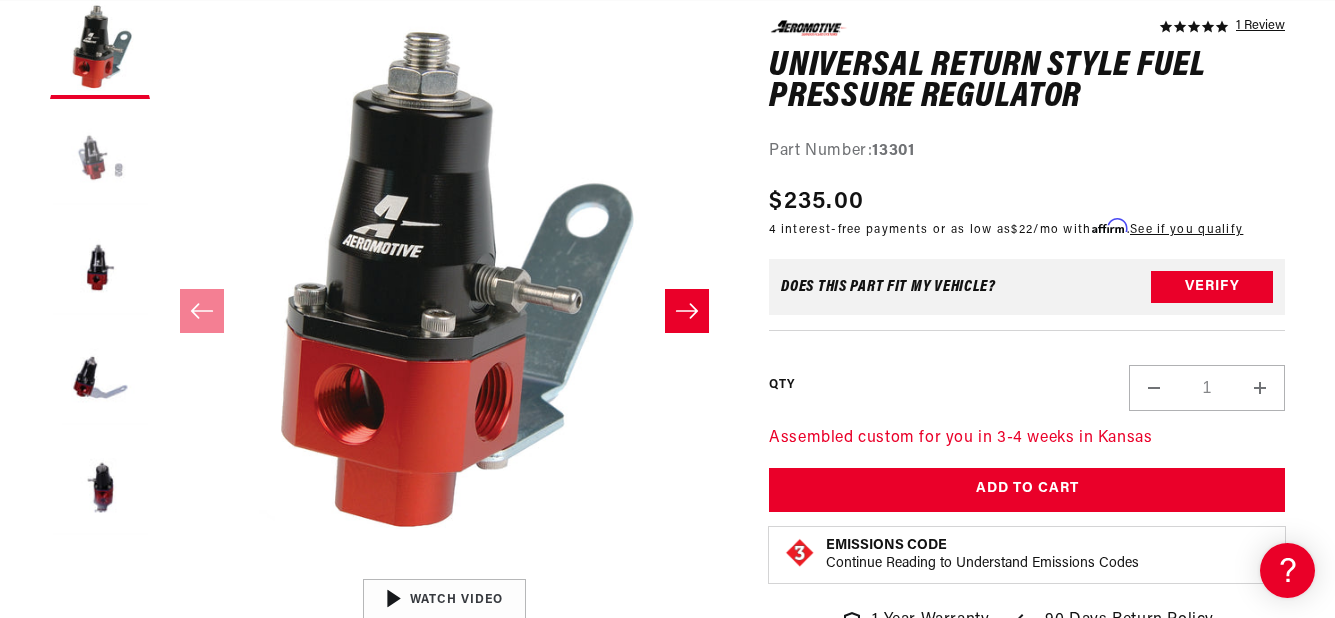 click at bounding box center [100, 159] 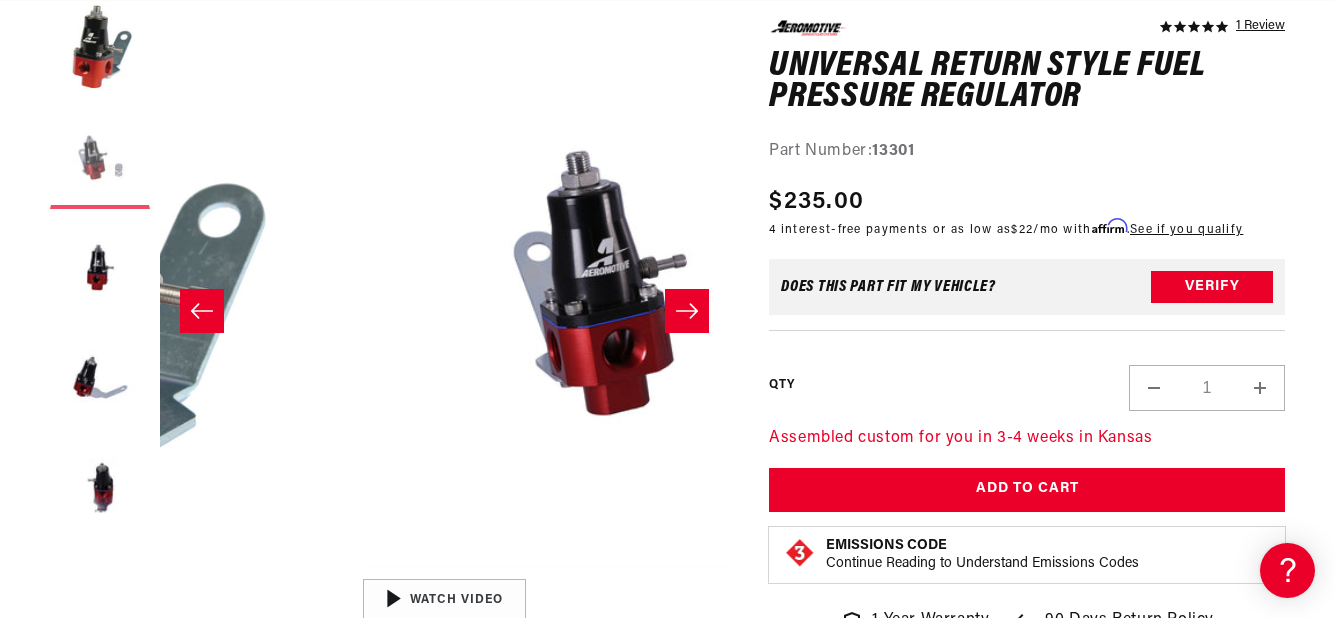 scroll, scrollTop: 1, scrollLeft: 569, axis: both 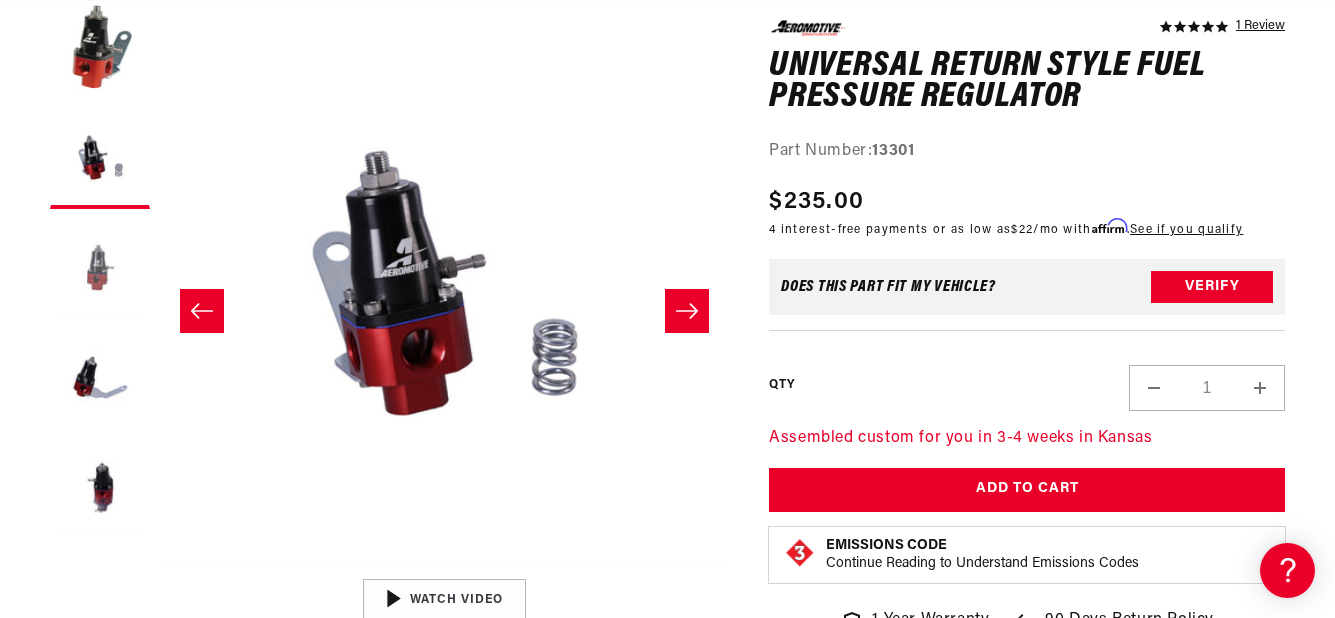 click at bounding box center [100, 269] 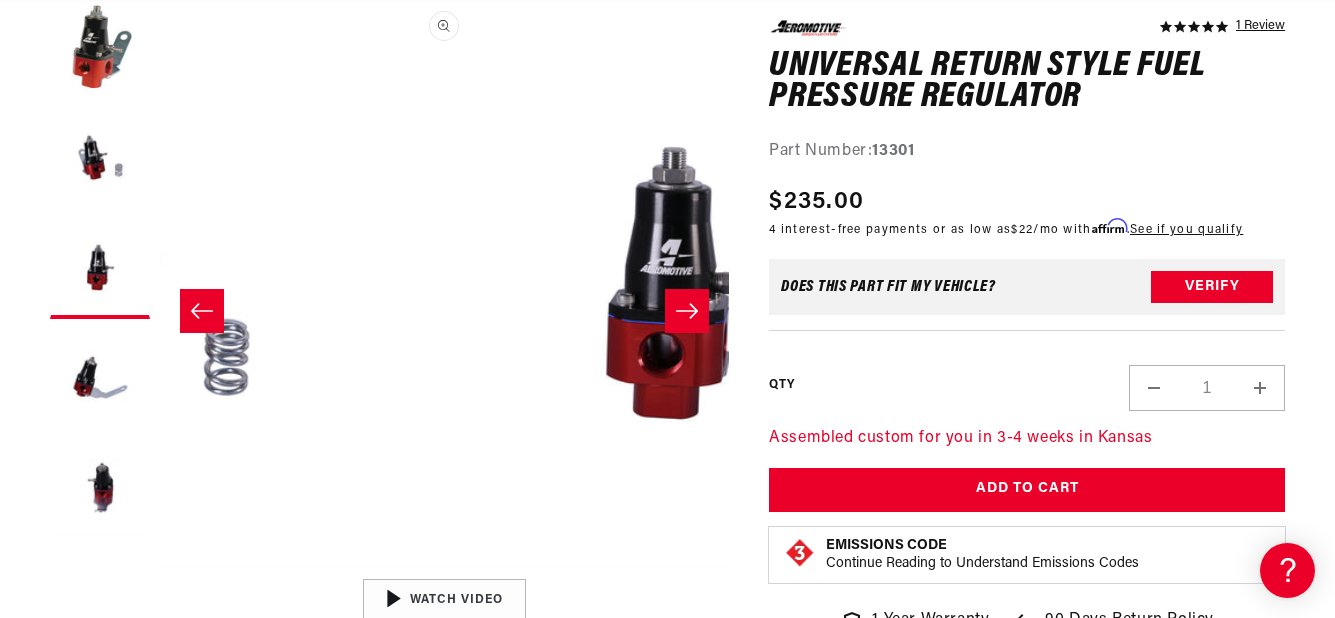 scroll, scrollTop: 1, scrollLeft: 1108, axis: both 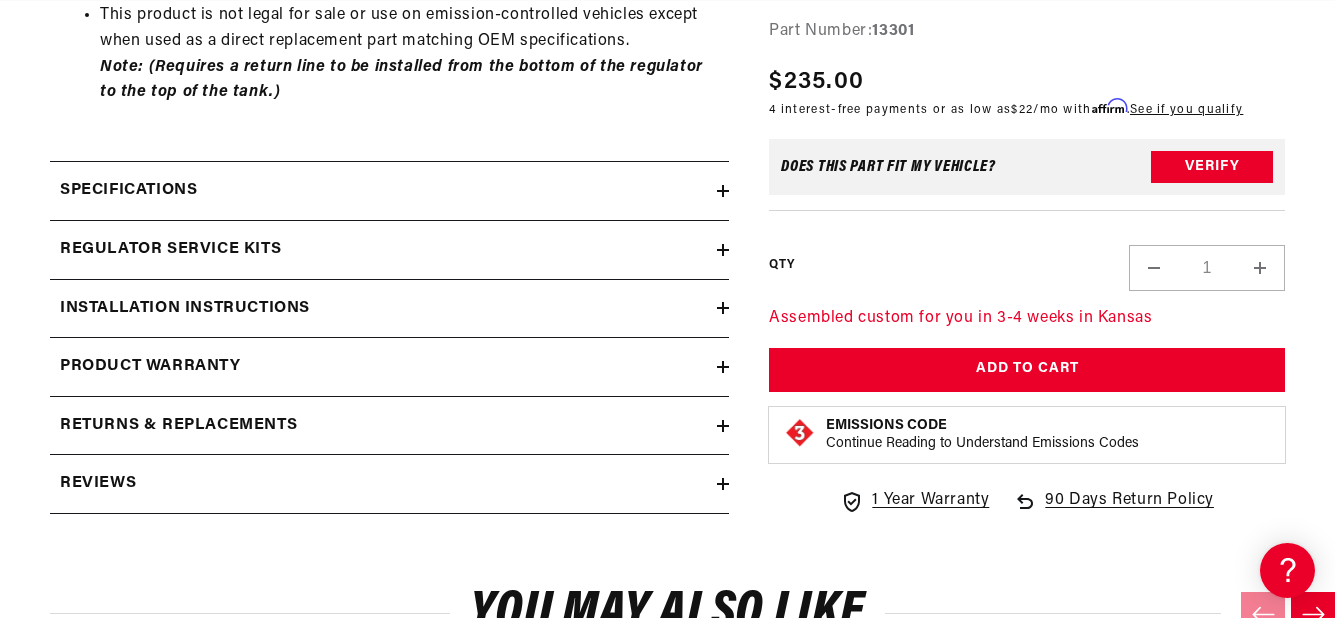 click on "Installation Instructions" at bounding box center [185, 309] 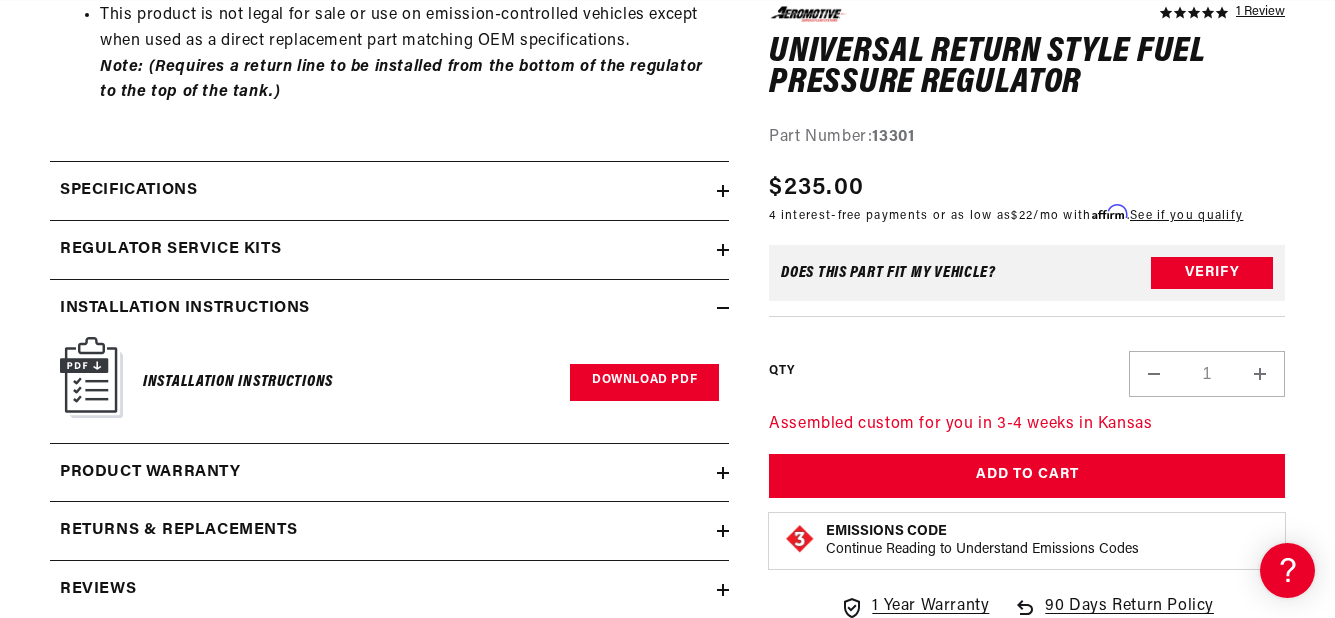 click on "Download PDF" at bounding box center (644, 382) 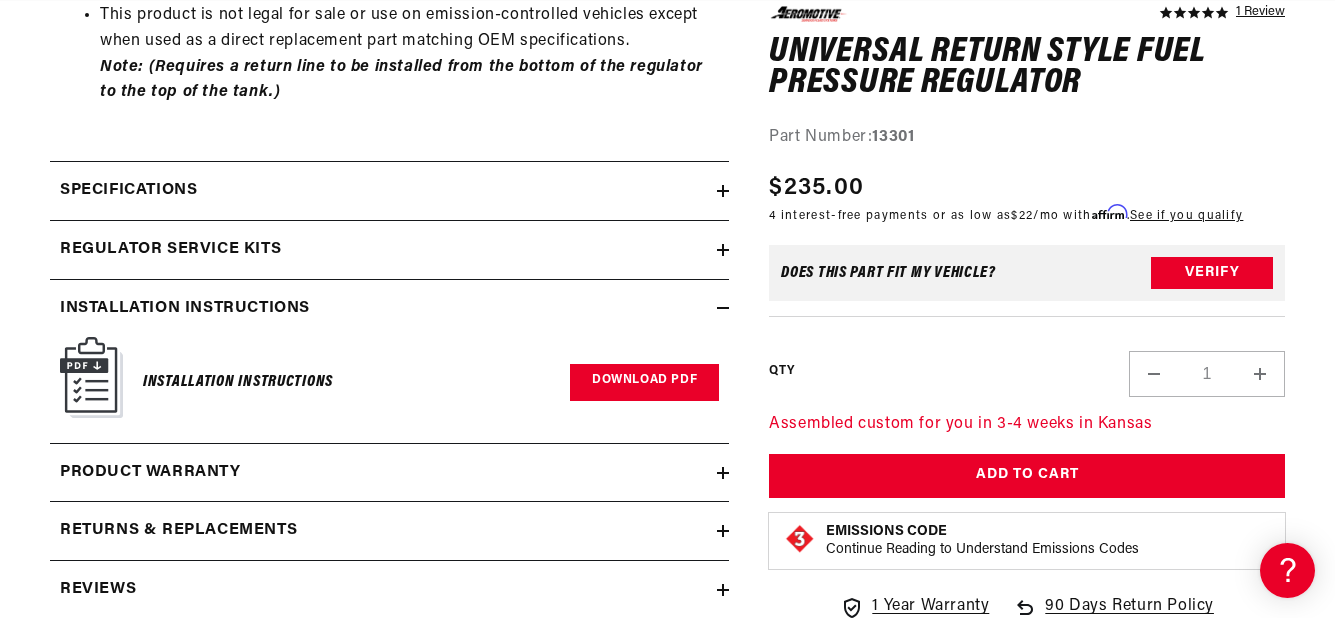 scroll, scrollTop: 0, scrollLeft: 686, axis: horizontal 